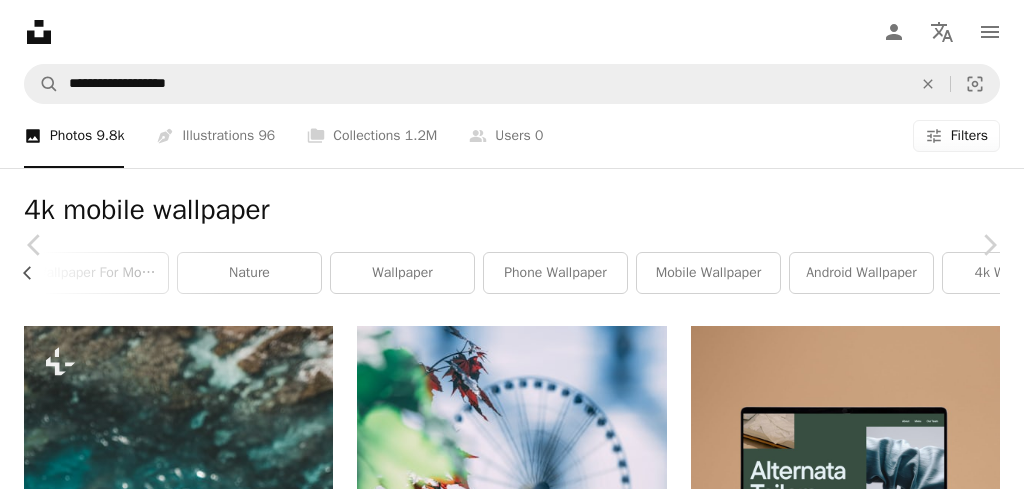 click on "Plus sign for Unsplash+" 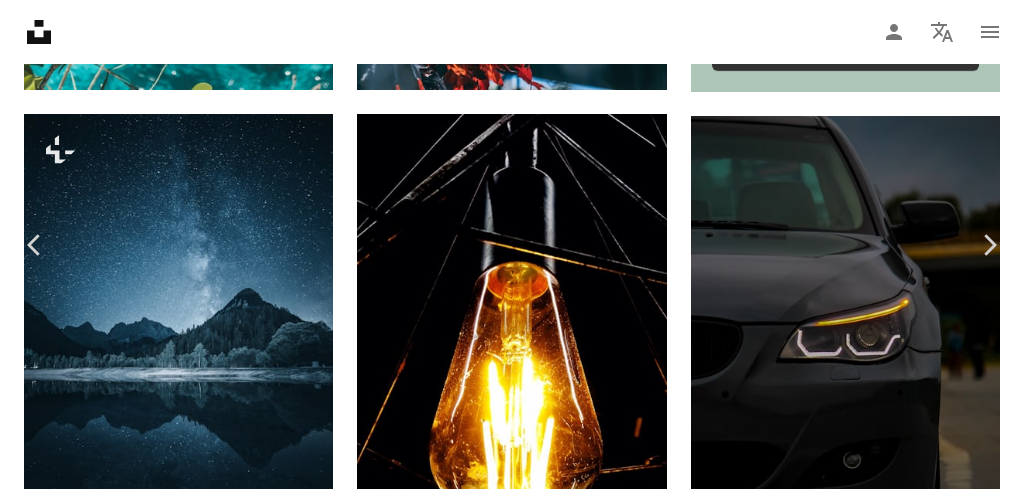 scroll, scrollTop: 700, scrollLeft: 0, axis: vertical 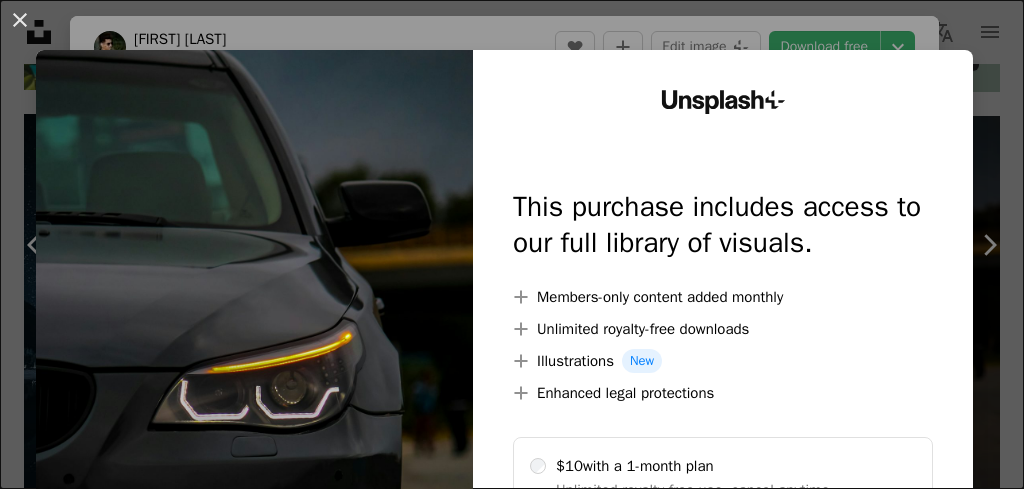 click at bounding box center [254, 407] 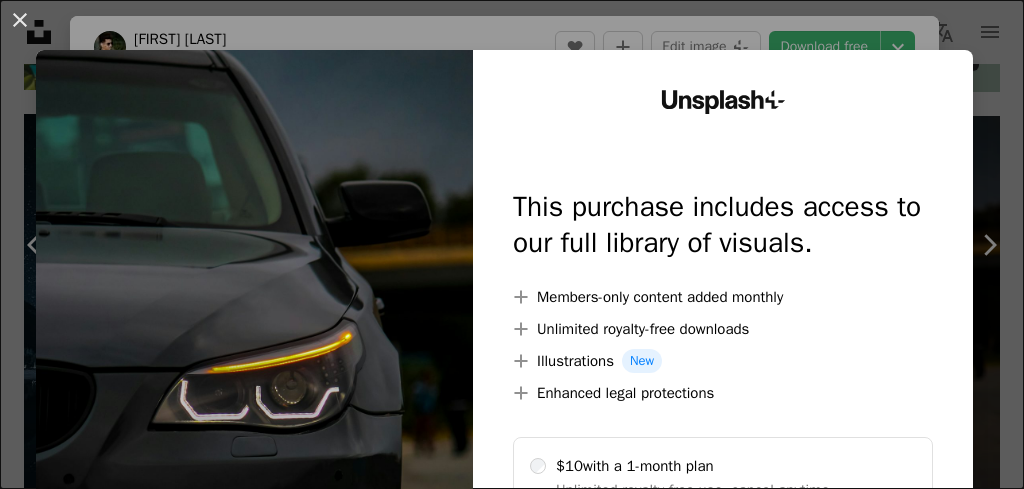 click on "An X shape Unsplash+ This purchase includes access to our full library of visuals. A plus sign Members-only content added monthly A plus sign Unlimited royalty-free downloads A plus sign Illustrations  New A plus sign Enhanced legal protections $10  with a 1-month plan Unlimited royalty-free use, cancel anytime. $48   with a yearly plan Save  $72  when billed annually. Best value Continue with purchase Taxes where applicable. Renews automatically. Cancel anytime." at bounding box center (512, 244) 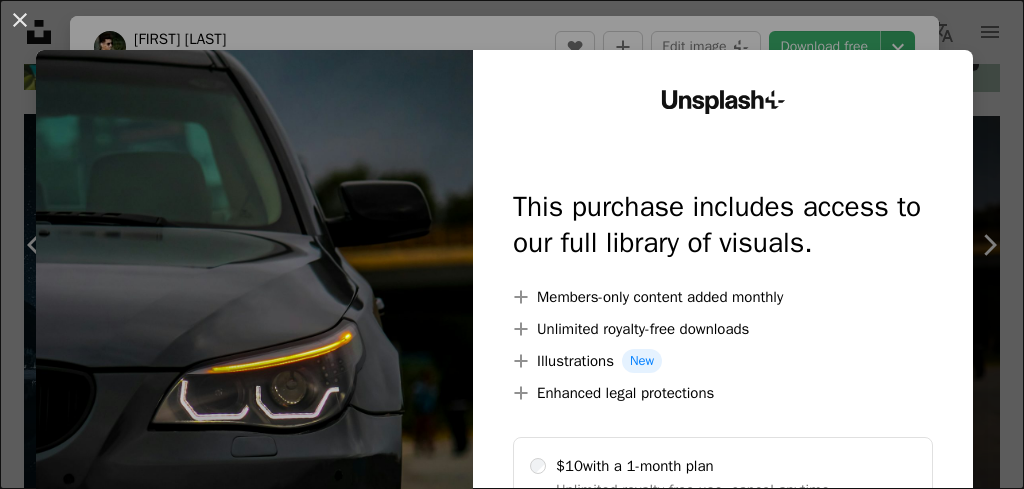 click on "Download free" at bounding box center [825, 47] 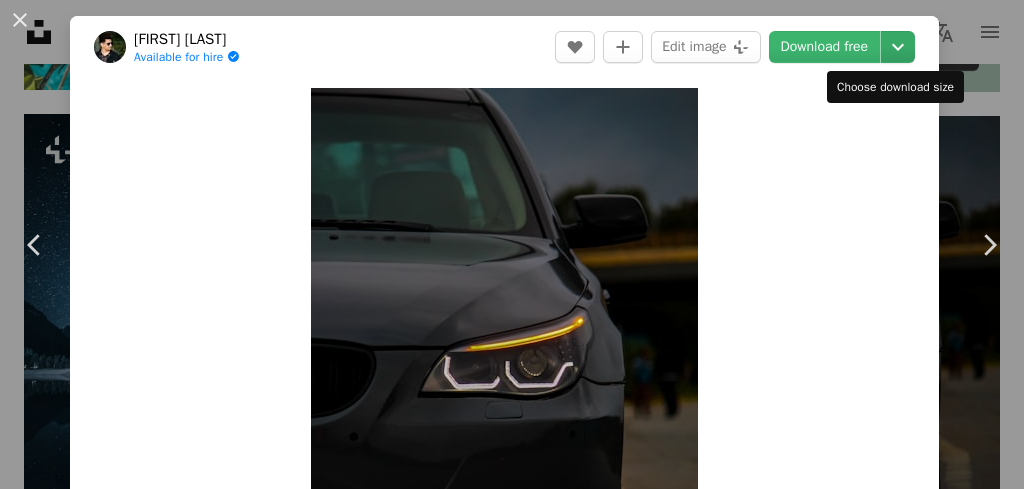 click on "Chevron down" at bounding box center [898, 47] 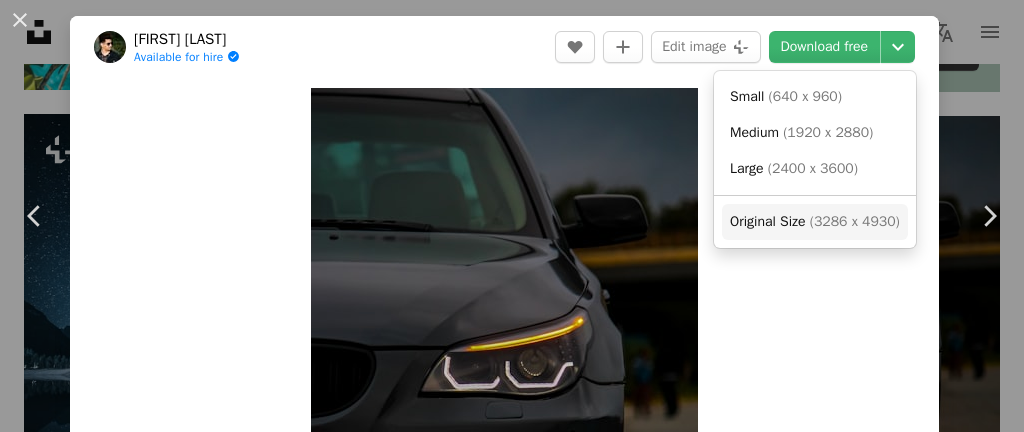 click on "Original Size   ( 3286 x 4930 )" at bounding box center [815, 222] 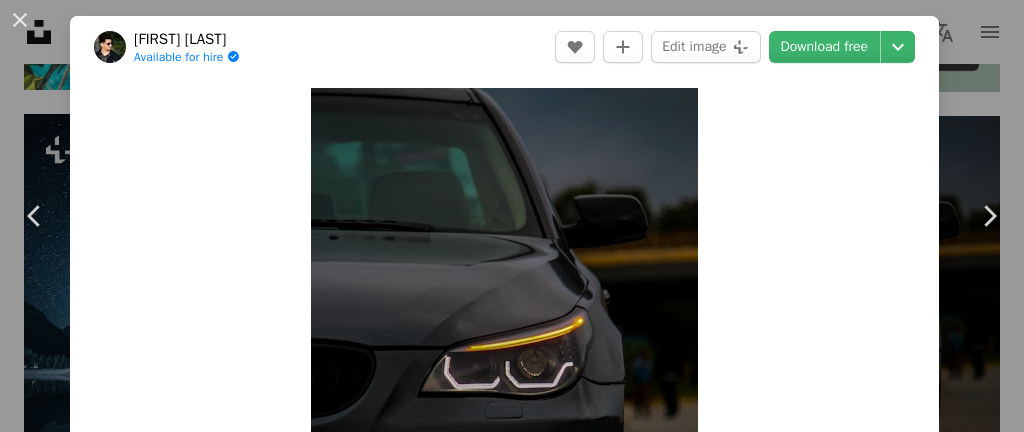 scroll, scrollTop: 100, scrollLeft: 0, axis: vertical 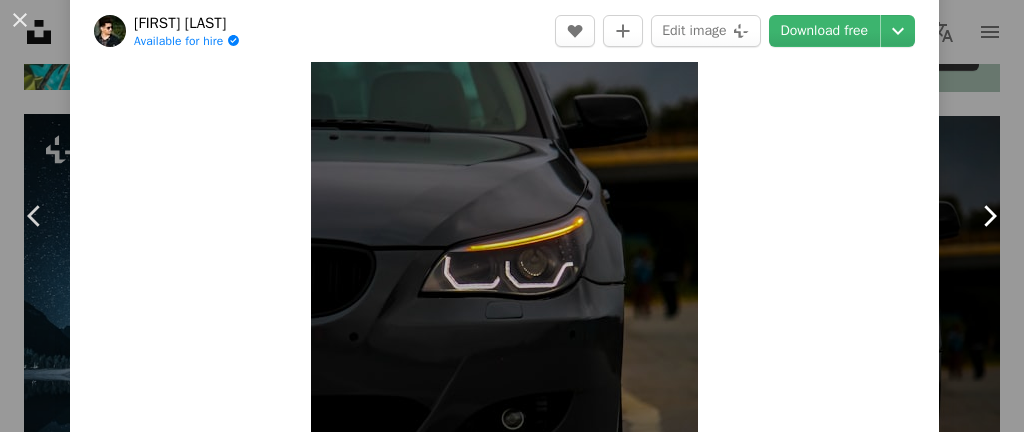 click on "Chevron right" 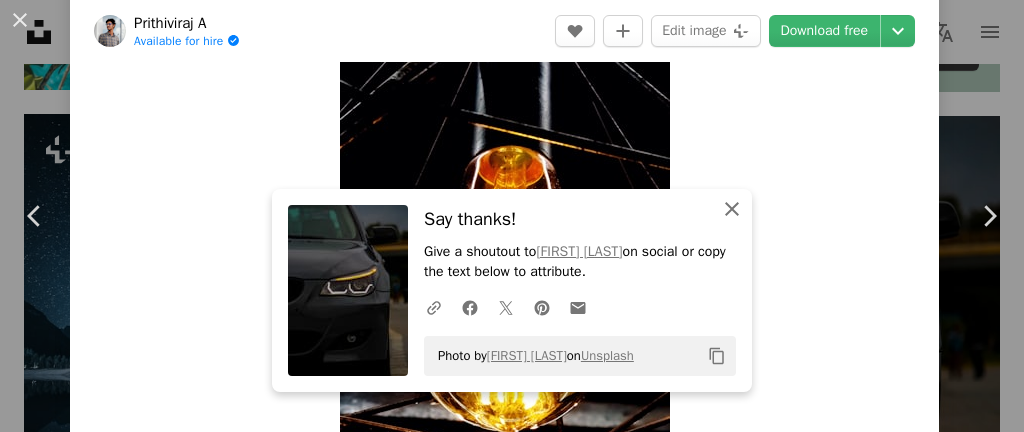 click 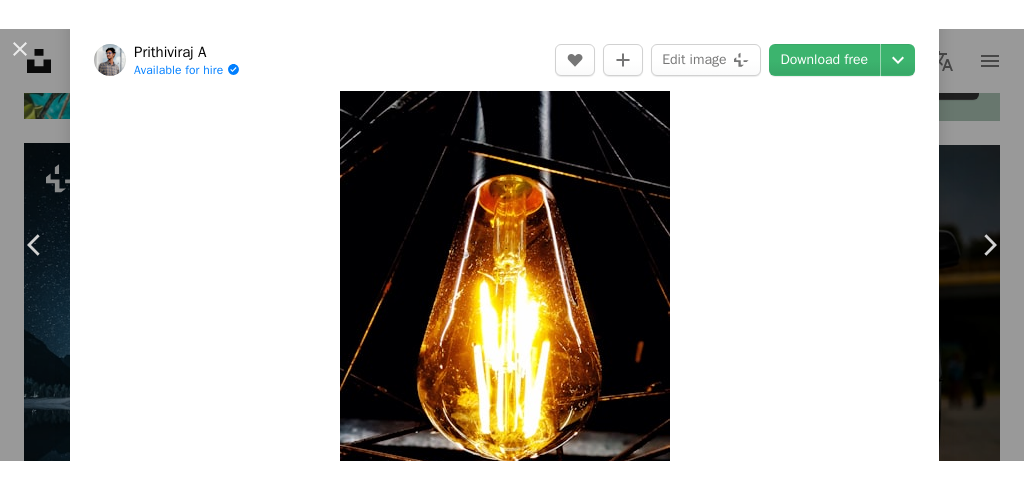 scroll, scrollTop: 0, scrollLeft: 0, axis: both 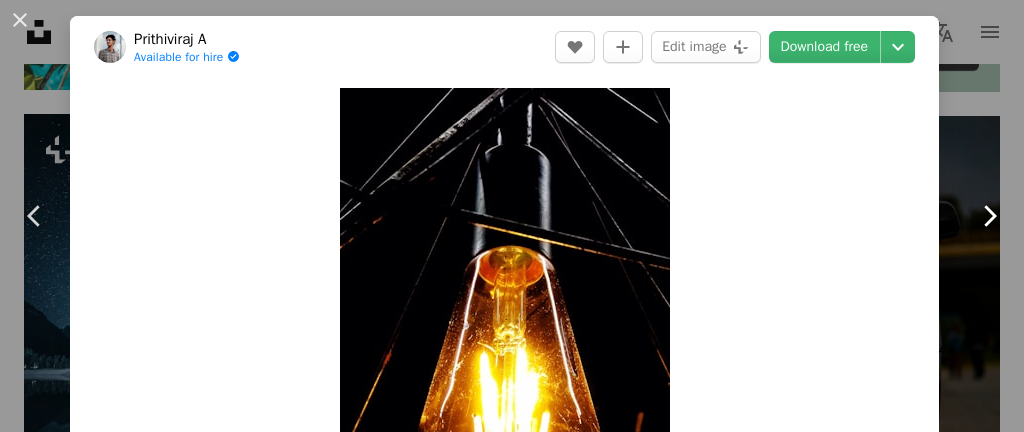 click on "Chevron right" 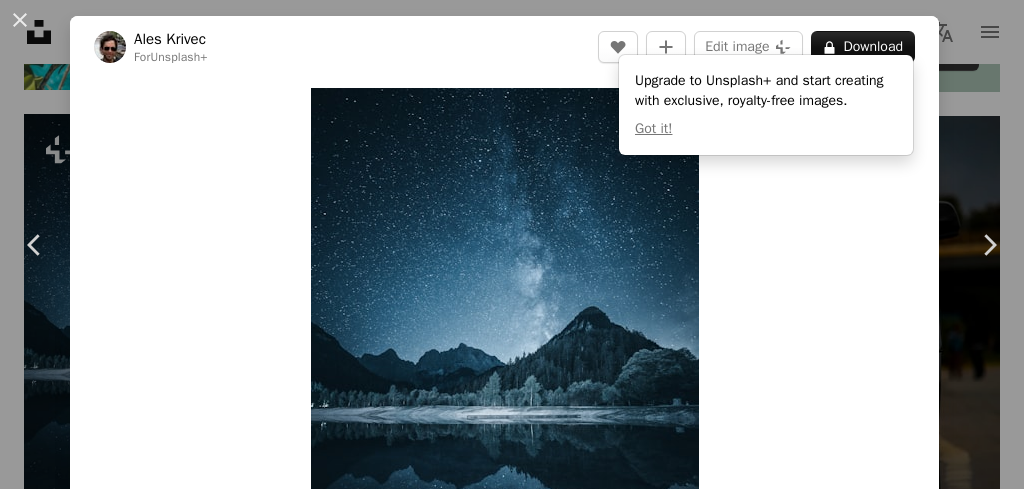 scroll, scrollTop: 400, scrollLeft: 0, axis: vertical 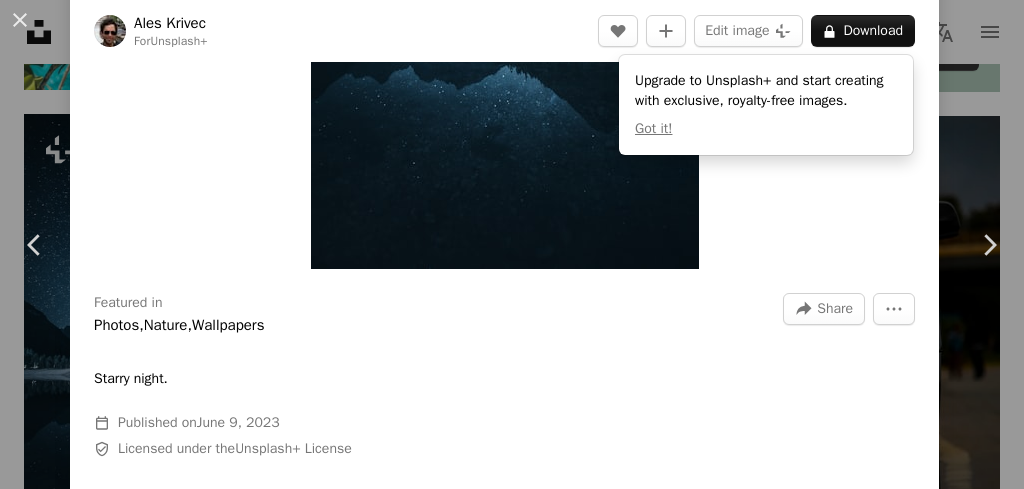 click on "Zoom in" at bounding box center (504, -22) 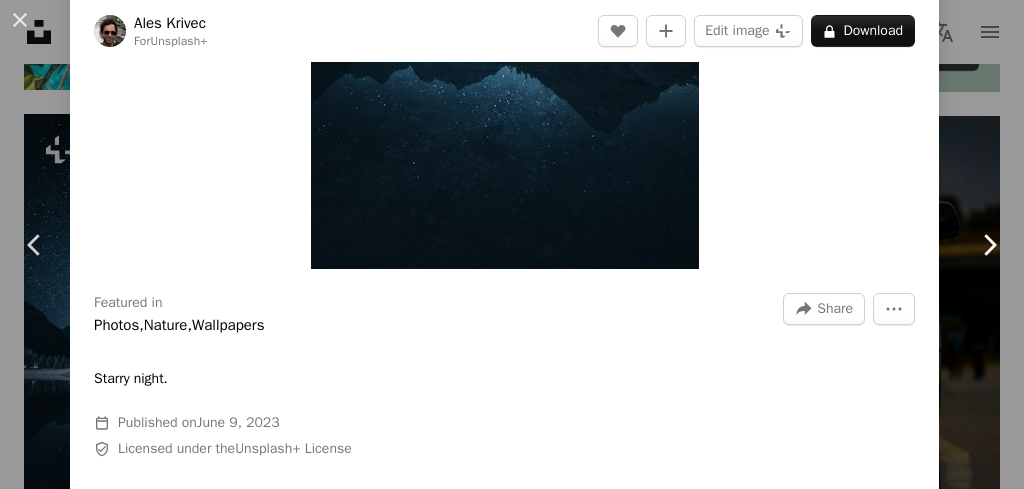 click on "Chevron right" 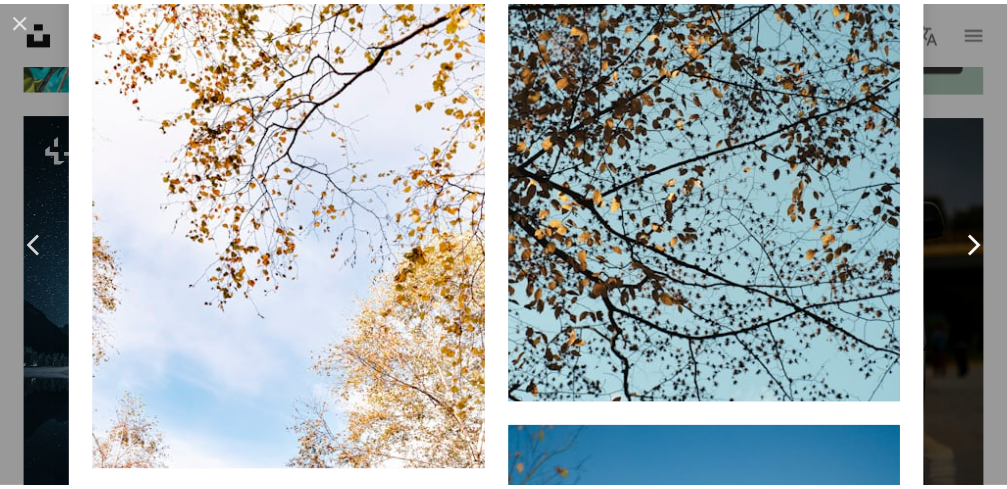 scroll, scrollTop: 1800, scrollLeft: 0, axis: vertical 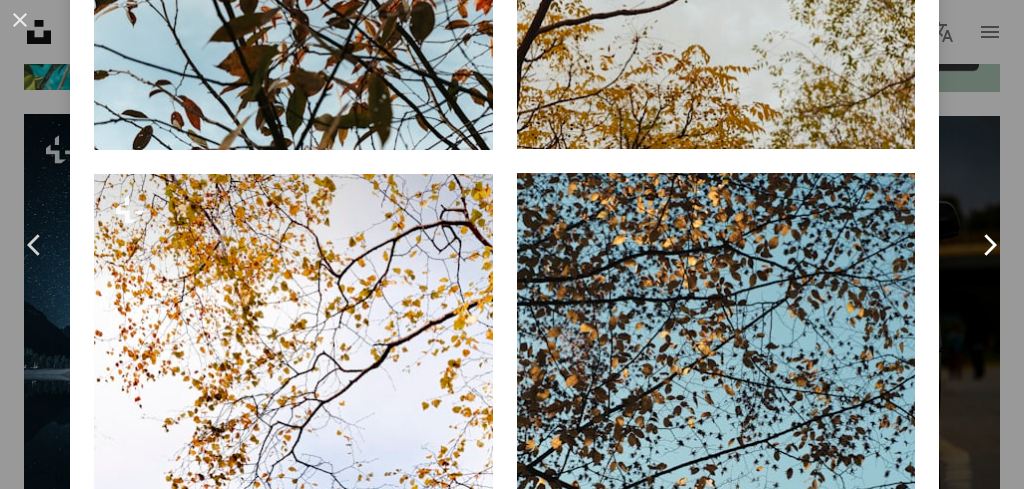 click on "Chevron right" 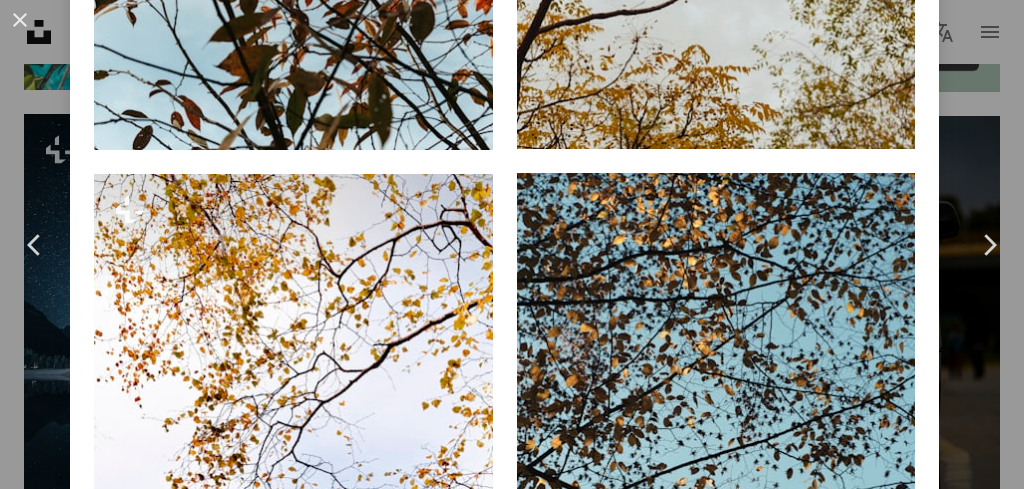 click on "An X shape Chevron left Chevron right [FIRST] [LAST] [FIRST] A heart A plus sign Edit image   Plus sign for Unsplash+ Download free Chevron down Zoom in Views 125,886 Downloads 2,488 A forward-right arrow Share Info icon Info More Actions Calendar outlined Published on  April 12, 2023 Camera SONY, DSC-W830 Safety Free to use under the  Unsplash License full hd wallpaper 4k mobile wallpaper blue sky blue aesthetic green aesthetic cloud background blue sky clouds tree branches animal bird cloud leaf weather silhouette outdoors vegetation cumulus HD Wallpapers Browse premium related images on iStock  |  Save 20% with code UNSPLASH20 View more on iStock  ↗ Related images A heart A plus sign [FIRST] [LAST] Available for hire A checkmark inside of a circle Arrow pointing down Plus sign for Unsplash+ A heart A plus sign [FIRST] [LAST] For  Unsplash+ A lock   Download A heart A plus sign [FIRST] [LAST] Arrow pointing down A heart A plus sign [FIRST] [LAST] Arrow pointing down A heart A plus sign [FIRST] Available for hire A heart" at bounding box center [512, 244] 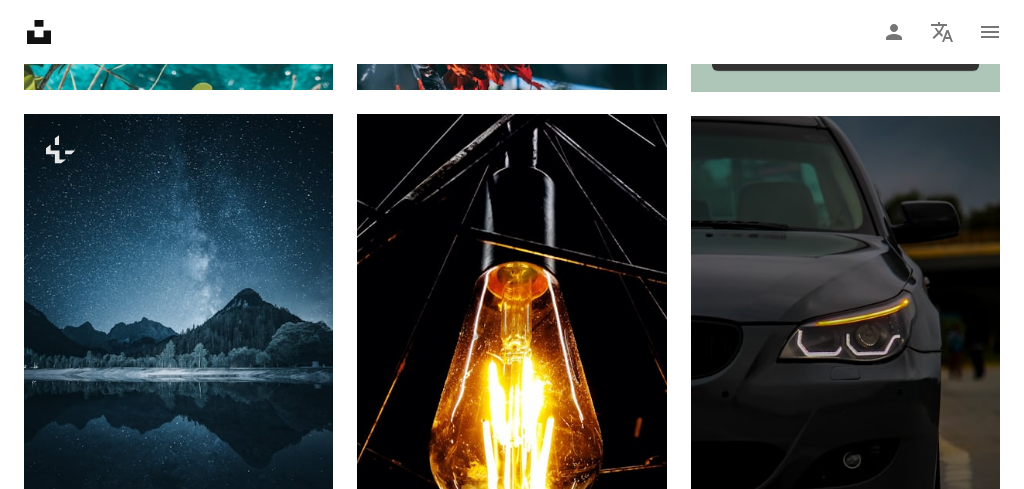 click on "Plus sign for Unsplash+ A heart A plus sign [FIRST] [LAST] For Unsplash+ A lock Download Plus sign for Unsplash+ A heart A plus sign [FIRST] [LAST] For Unsplash+ A lock Download A heart A plus sign [FIRST] [LAST] Arrow pointing down A heart A plus sign [FIRST] Available for hire A checkmark inside of a circle Arrow pointing down A heart A plus sign [FIRST] Available for hire A checkmark inside of a circle Arrow pointing down A heart A plus sign [FIRST] Available for hire A checkmark inside of a circle Arrow pointing down A heart A plus sign [FIRST] Available for hire A checkmark inside of a circle Arrow pointing down A heart A plus sign [FIRST] Arrow pointing down A heart A plus sign [FIRST] Available for hire A checkmark inside of a circle Arrow pointing down Plus sign for Unsplash+ A heart A plus sign [FIRST] @[USERNAME] For Unsplash+ A lock Download A heart A plus sign [FIRST] Available for hire A checkmark inside of a circle Arrow pointing down A heart For" at bounding box center (512, 1381) 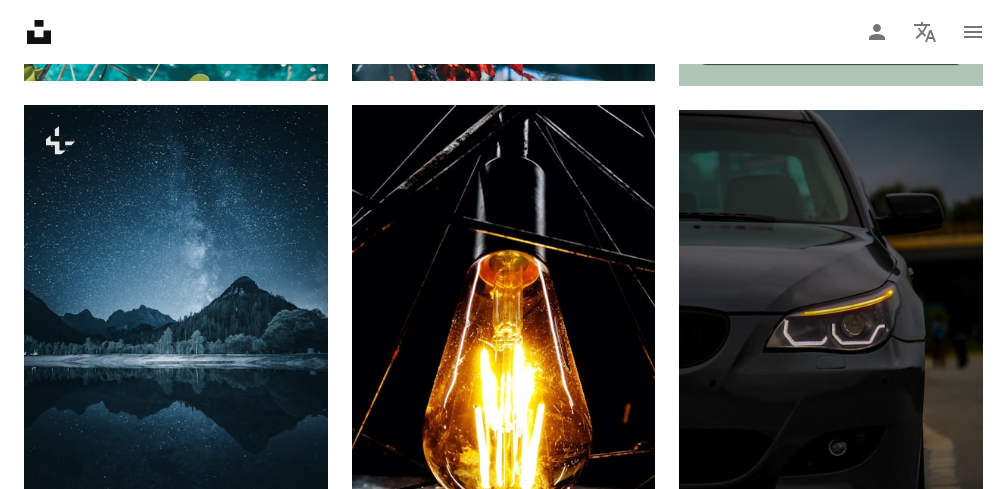 scroll, scrollTop: 0, scrollLeft: 852, axis: horizontal 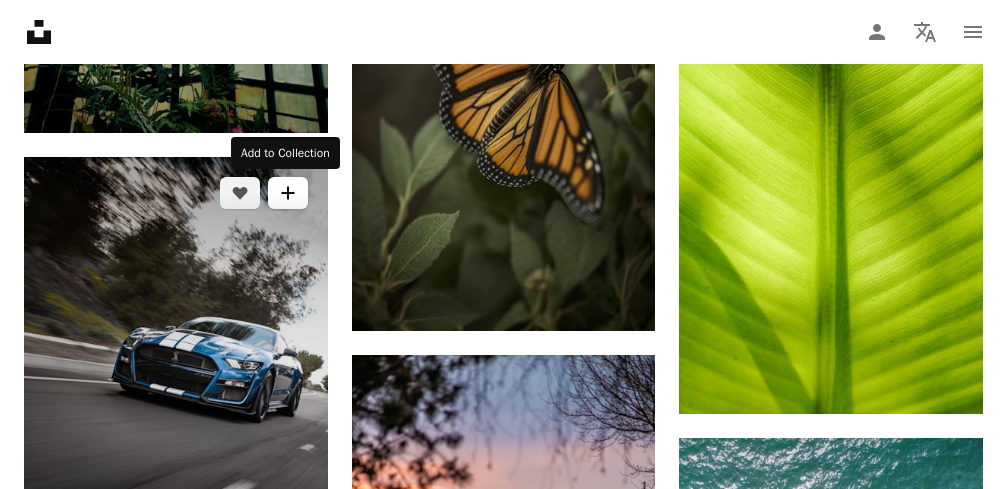click on "A plus sign" at bounding box center [288, 193] 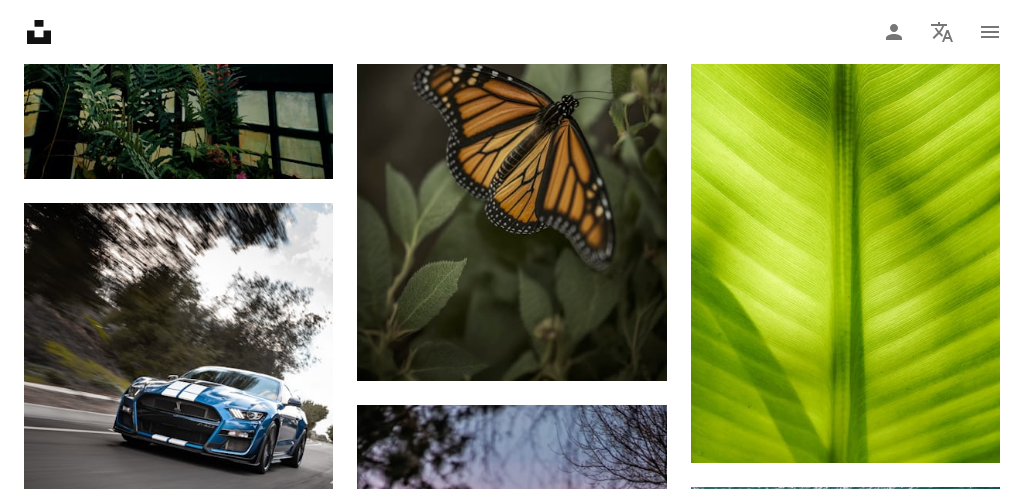 scroll, scrollTop: 0, scrollLeft: 0, axis: both 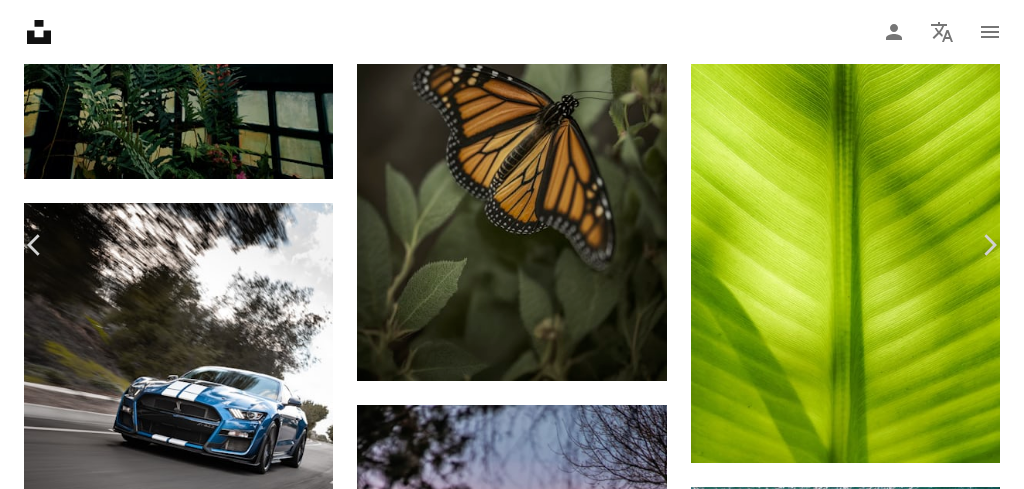 click on "Chevron right" at bounding box center (989, 245) 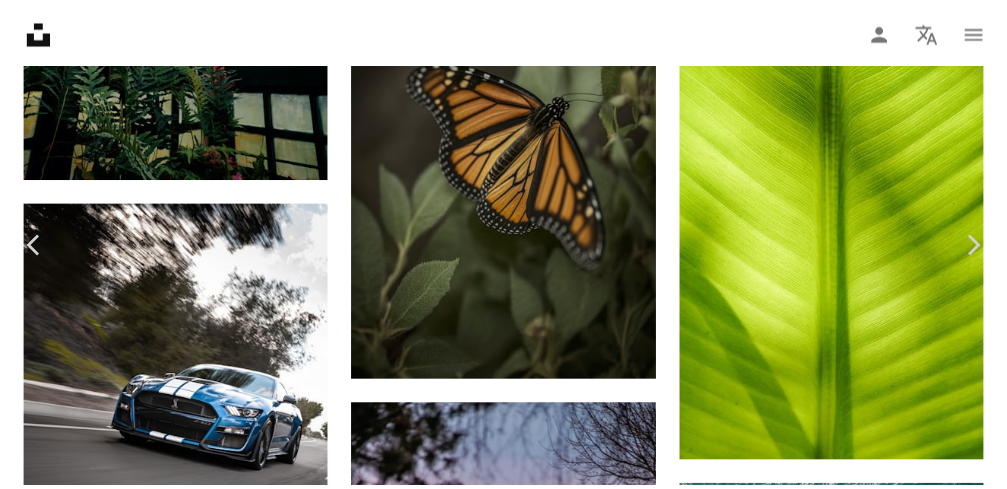 scroll, scrollTop: 4700, scrollLeft: 0, axis: vertical 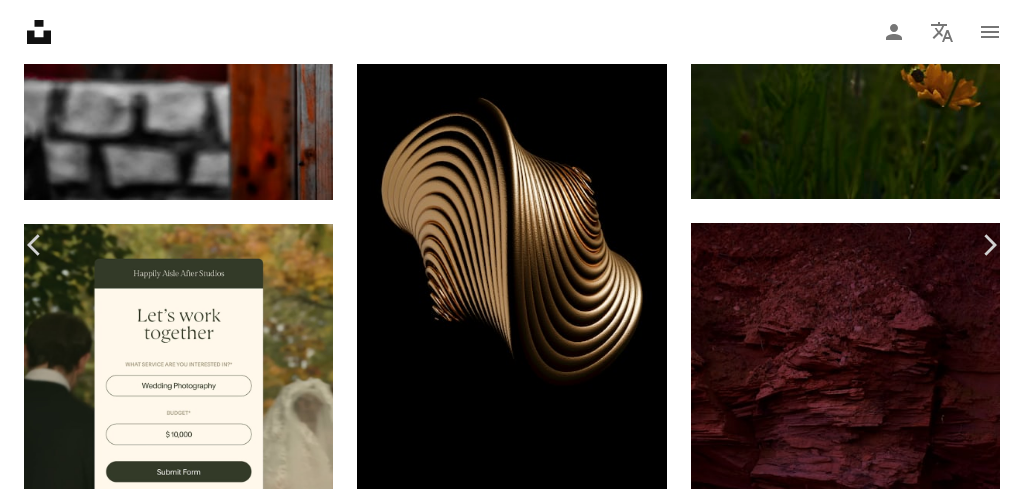click on "**********" at bounding box center [512, -945] 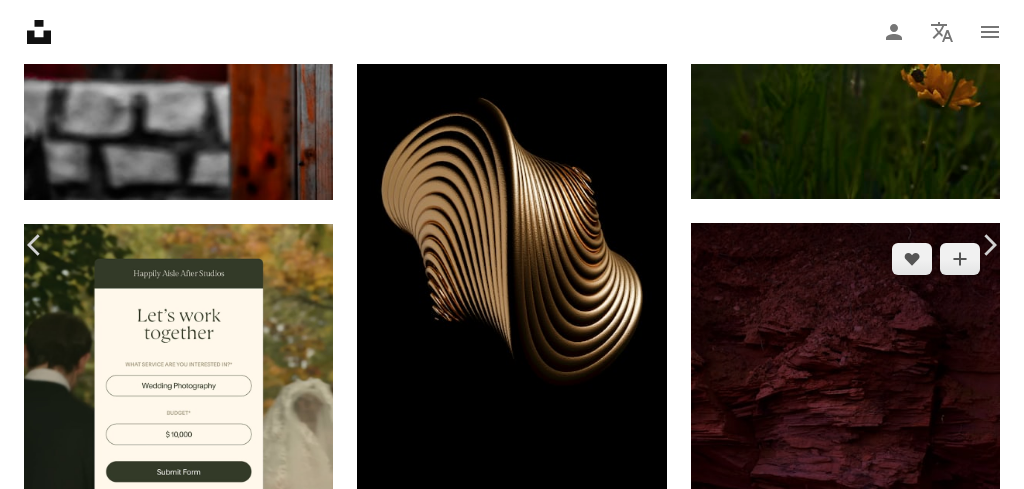 click on "An X shape Chevron left Chevron right [FIRST] [LAST] For Unsplash+ A heart A plus sign Edit image Plus sign for Unsplash+ A lock Download Zoom in Featured in Photos , Nature , Wallpapers A forward-right arrow Share More Actions Starry night. Calendar outlined Published on June 9, 2023 Safety Licensed under the Unsplash+ License wallpaper background iphone wallpaper 4K Images dark wallpaper night sky dark background lake dark mode wallpaper wallpapers reflection backgrounds mobile wallpaper astrophotography dark mode dark mode background HD Wallpapers Related images Plus sign for Unsplash+ A heart A plus sign [FIRST] [LAST] For Unsplash+ A lock Download Plus sign for Unsplash+ A heart A plus sign [FIRST] [LAST] For Unsplash+ A lock Download Plus sign for Unsplash+ A heart A plus sign [FIRST] [LAST] For Unsplash+ A lock Download Plus sign for Unsplash+ A heart A plus sign [FIRST] [LAST] For Unsplash+ A lock Download Plus sign for Unsplash+ A heart A plus sign [FIRST] [LAST] For Unsplash+ A lock Download" at bounding box center [512, 3055] 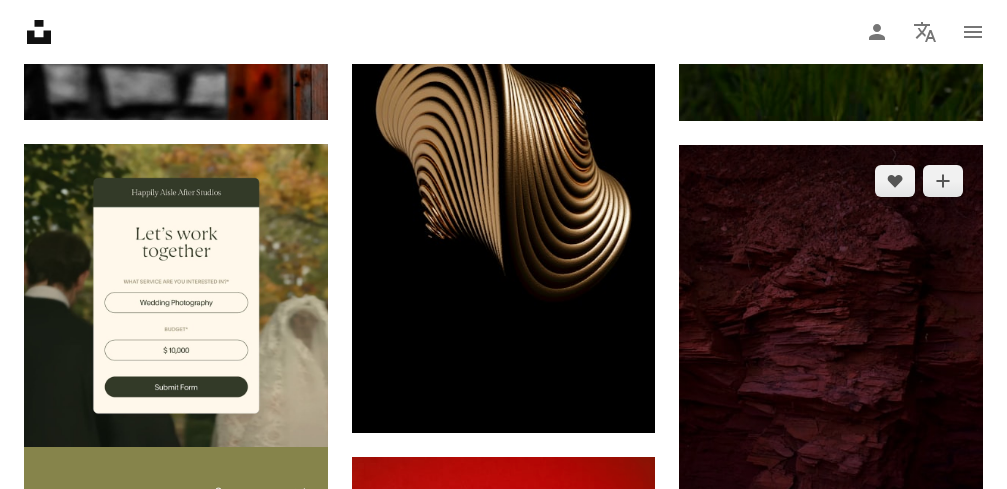 scroll, scrollTop: 4300, scrollLeft: 0, axis: vertical 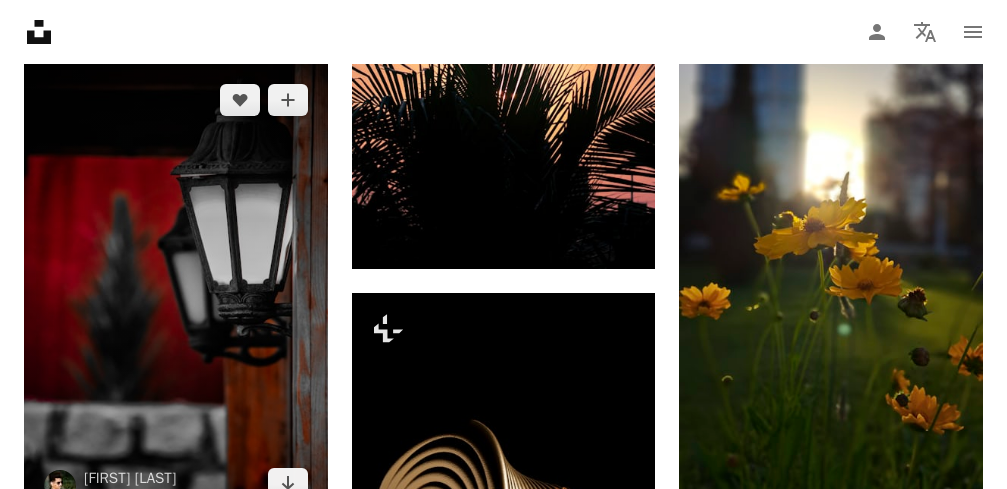 click at bounding box center (176, 291) 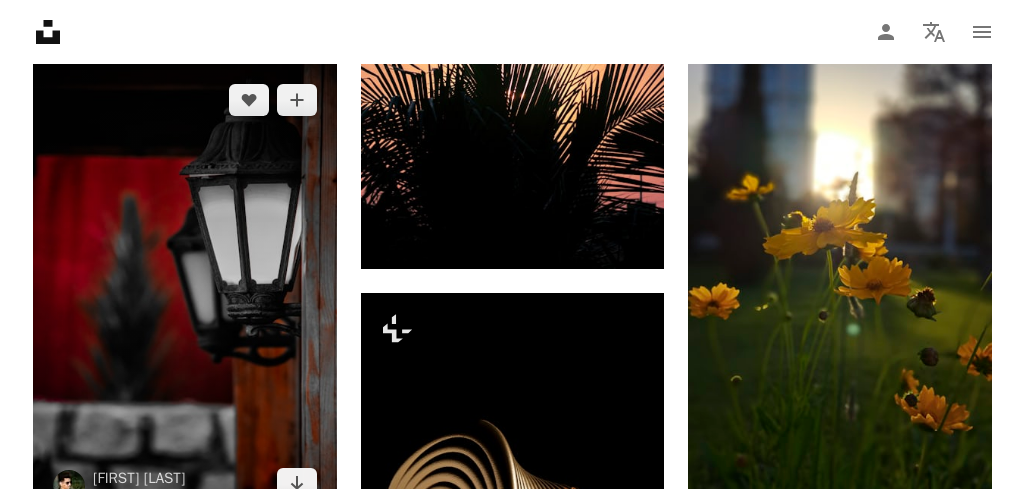 scroll, scrollTop: 2900, scrollLeft: 0, axis: vertical 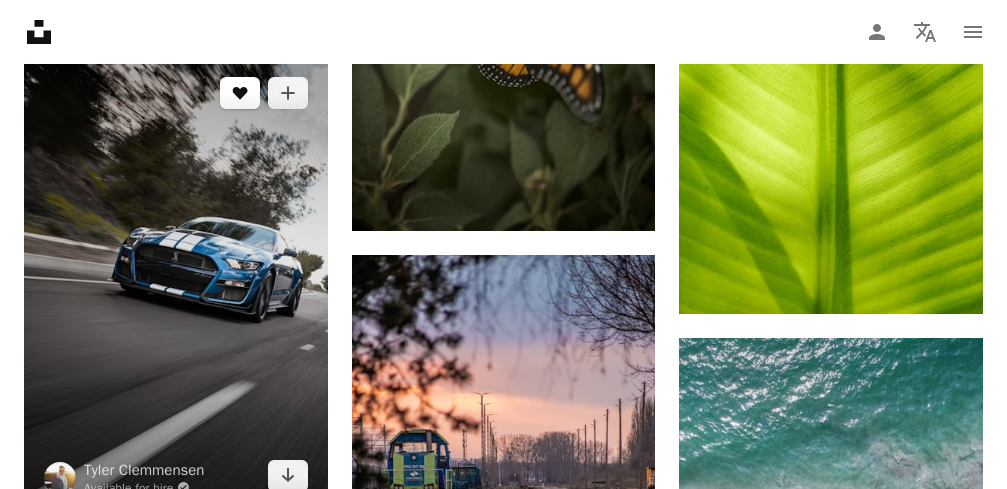 drag, startPoint x: 219, startPoint y: 248, endPoint x: 244, endPoint y: 104, distance: 146.15402 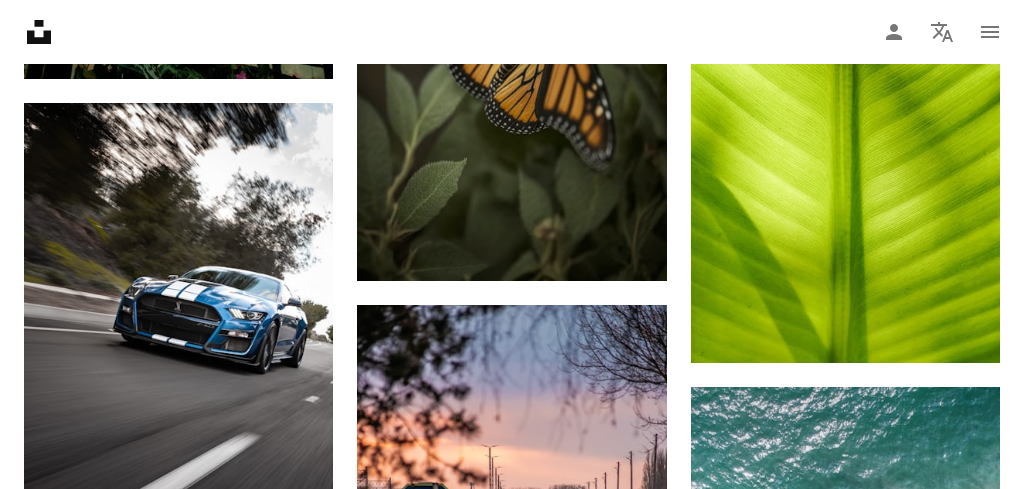 click on "First name" at bounding box center (531, 8136) 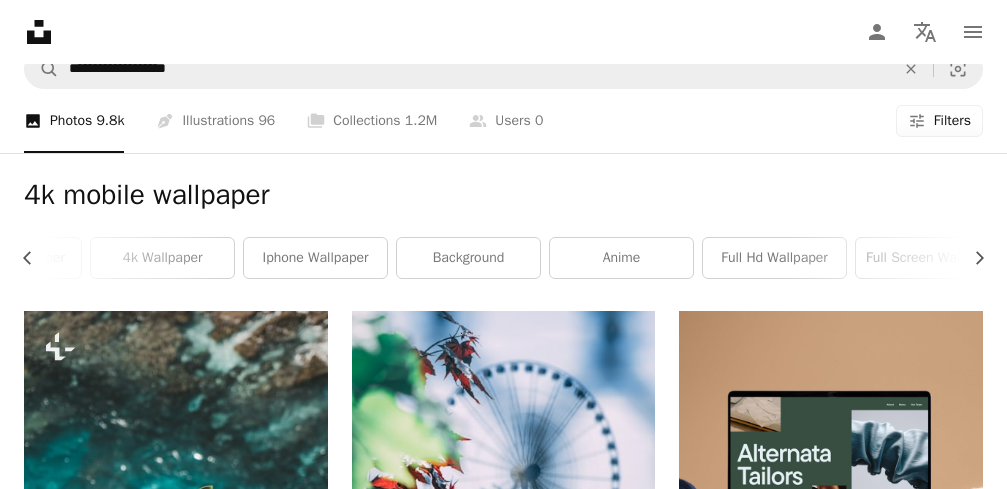 scroll, scrollTop: 0, scrollLeft: 0, axis: both 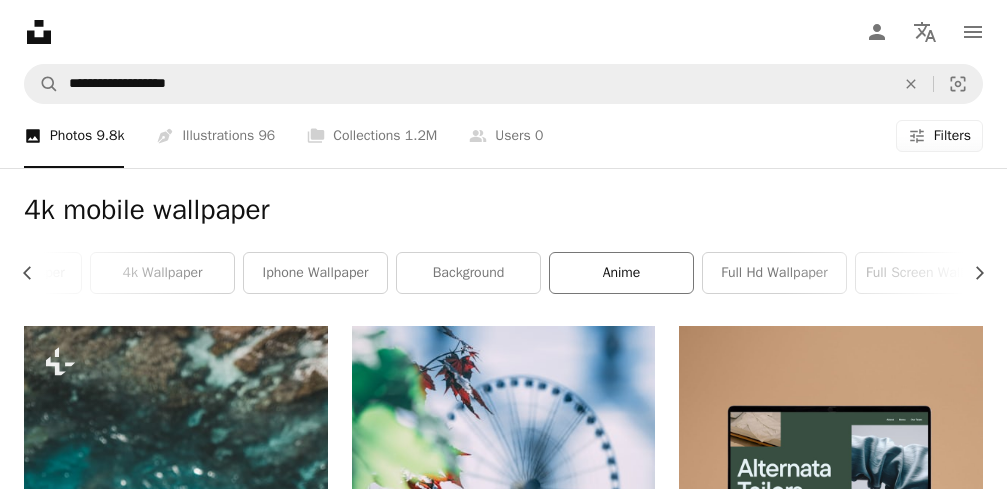click on "anime" at bounding box center [621, 273] 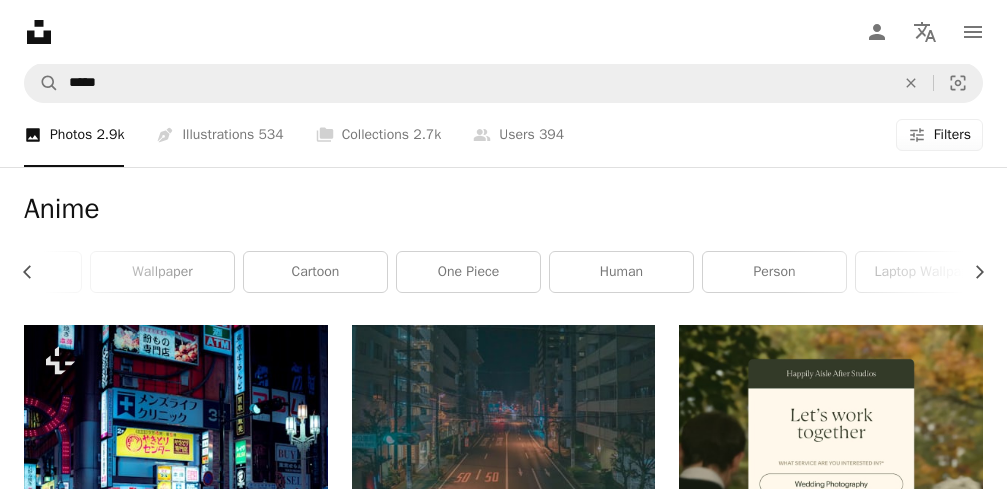 scroll, scrollTop: 0, scrollLeft: 0, axis: both 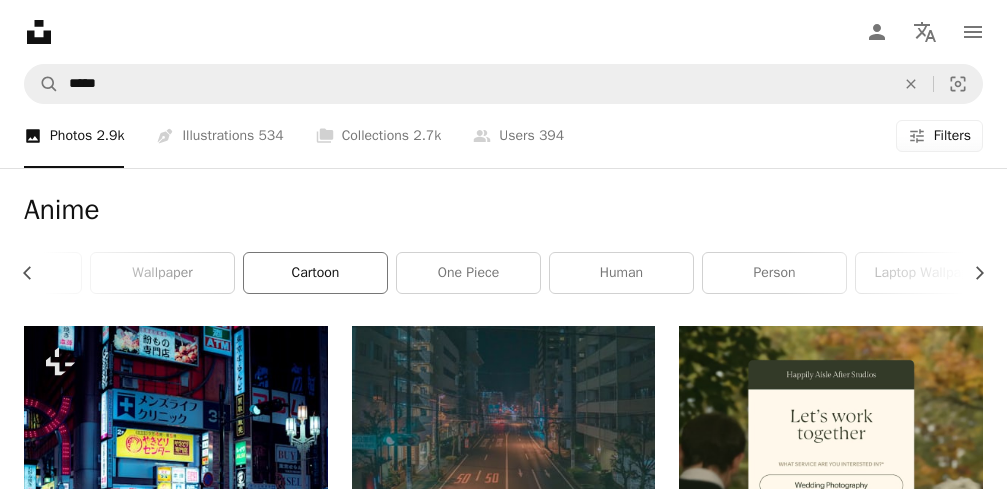 click on "cartoon" at bounding box center (315, 273) 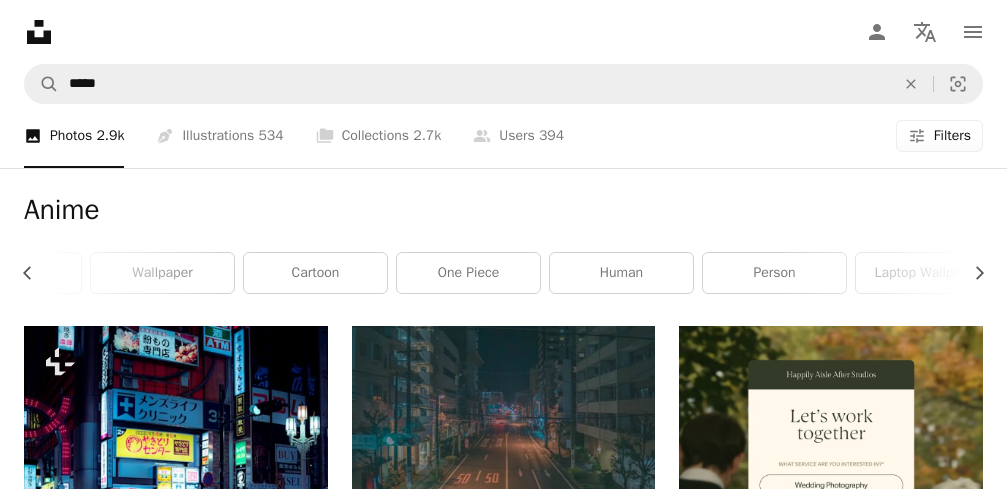 click on "Anime Chevron left Chevron right japan anime wallpaper manga desktop wallpaper 4k wallpaper naruto wallpaper cartoon one piece human person laptop wallpaper" at bounding box center (503, 247) 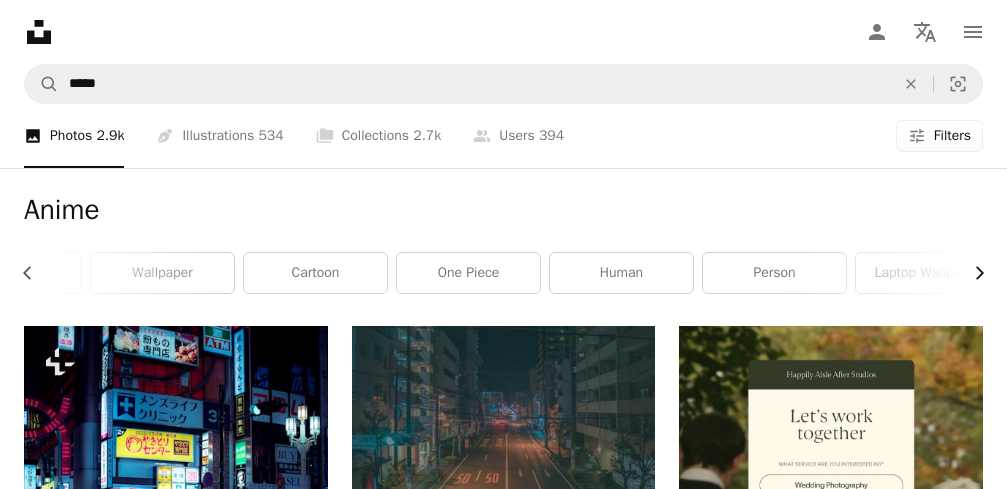 click on "Chevron right" 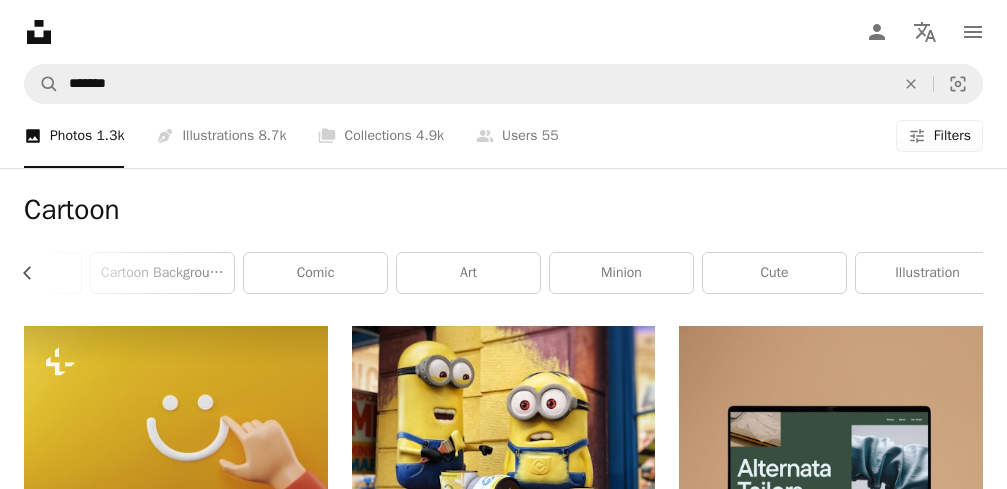 click on "Cartoon Chevron left anime cartoon character cartoons animation cartoon wallpaper marvel cartoon background comic art minion cute illustration" at bounding box center [503, 247] 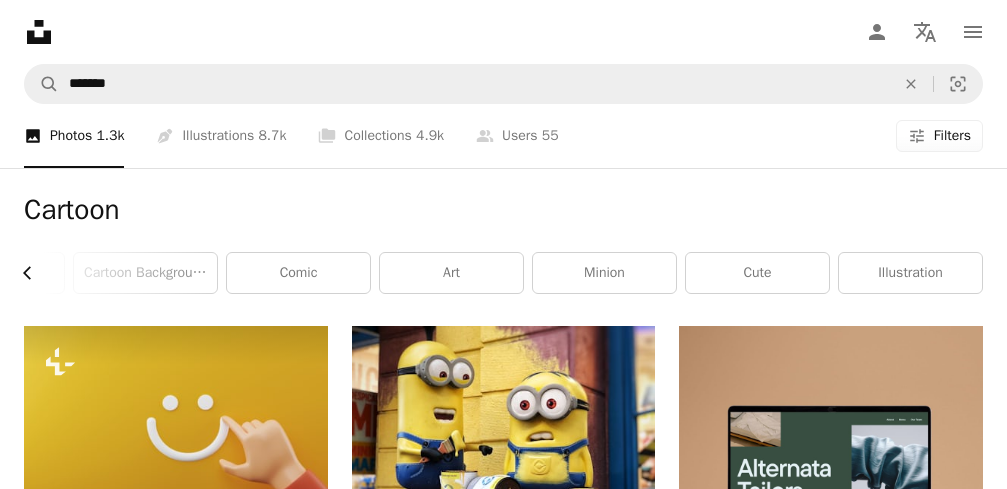 click on "Chevron left" 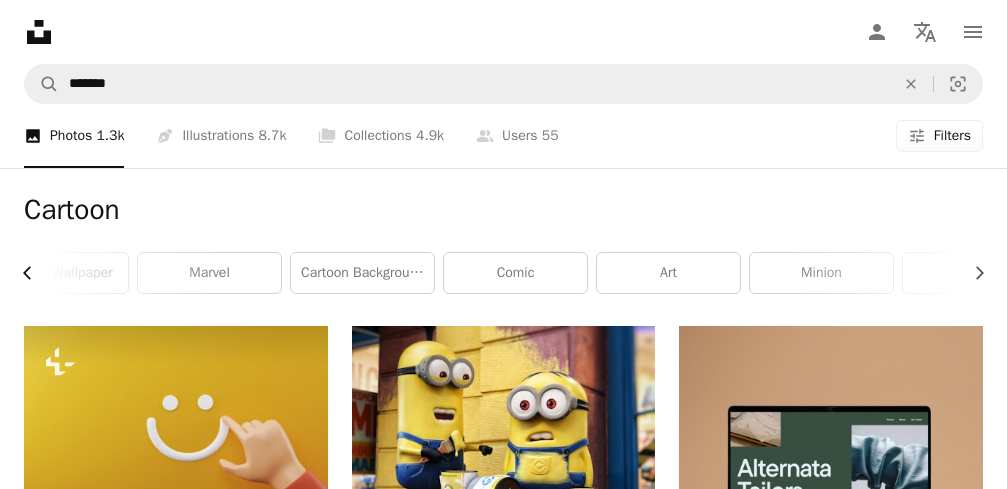 scroll, scrollTop: 0, scrollLeft: 569, axis: horizontal 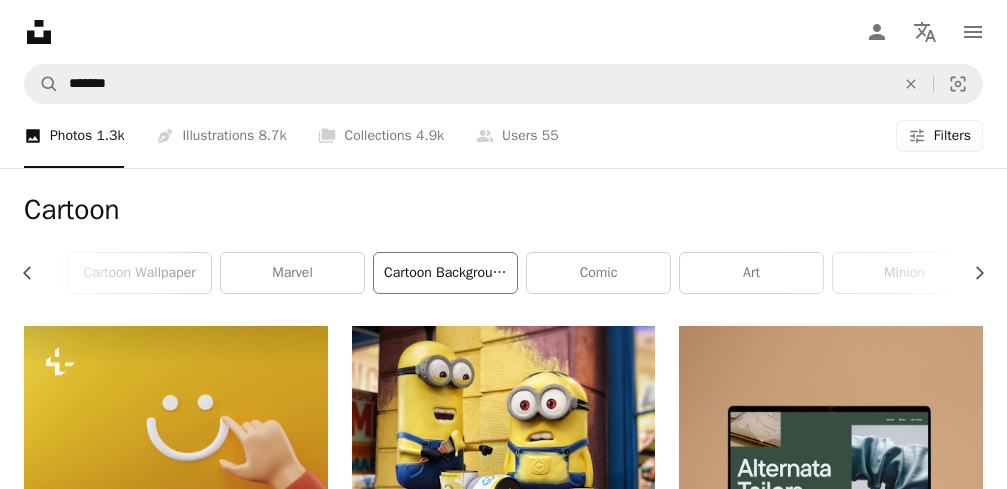 drag, startPoint x: 401, startPoint y: 278, endPoint x: 378, endPoint y: 277, distance: 23.021729 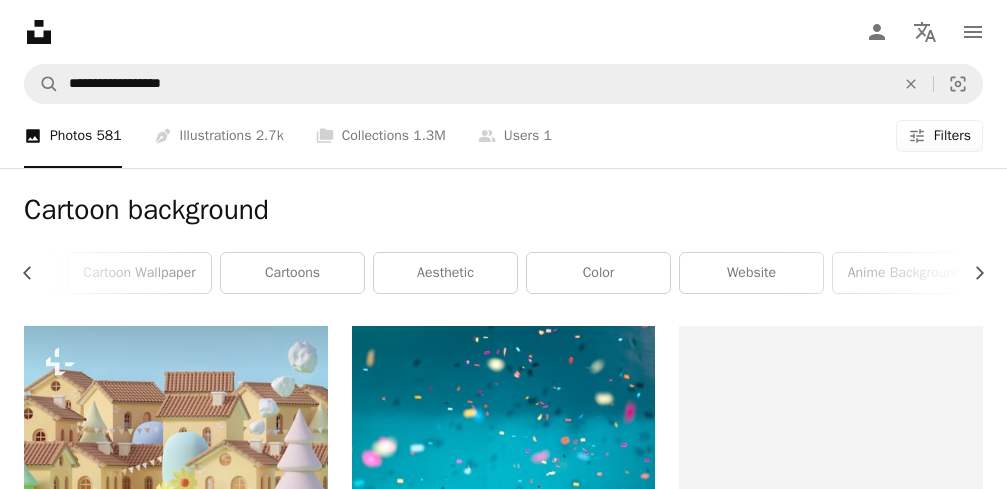 click on "cartoons" at bounding box center (292, 273) 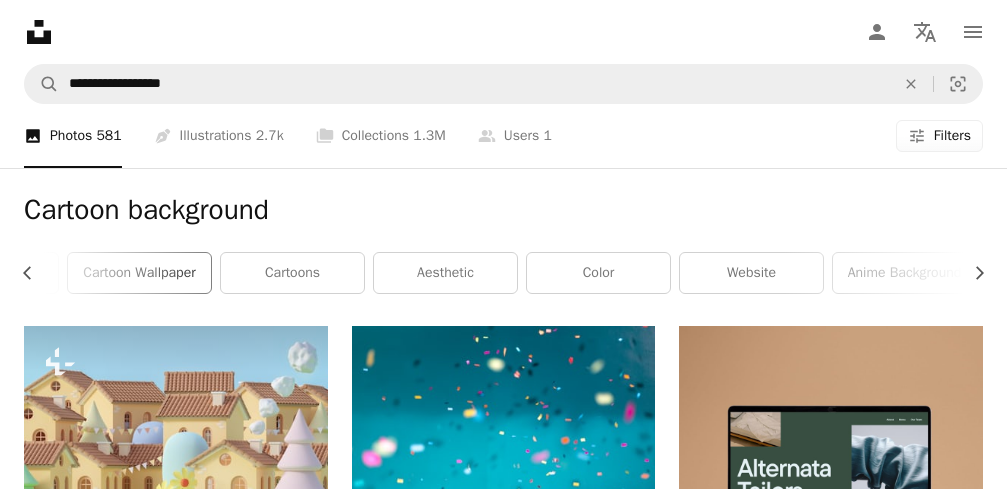 scroll, scrollTop: 100, scrollLeft: 0, axis: vertical 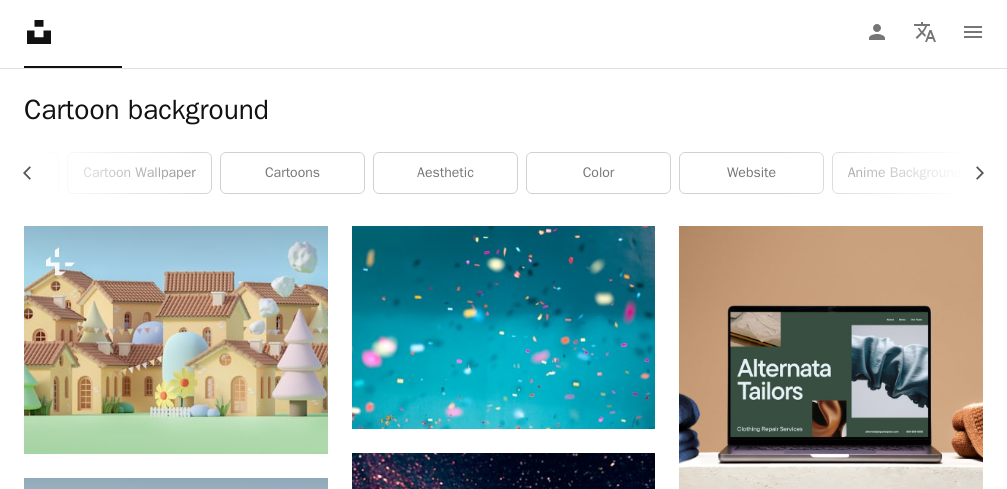 drag, startPoint x: 150, startPoint y: 189, endPoint x: 105, endPoint y: 182, distance: 45.54119 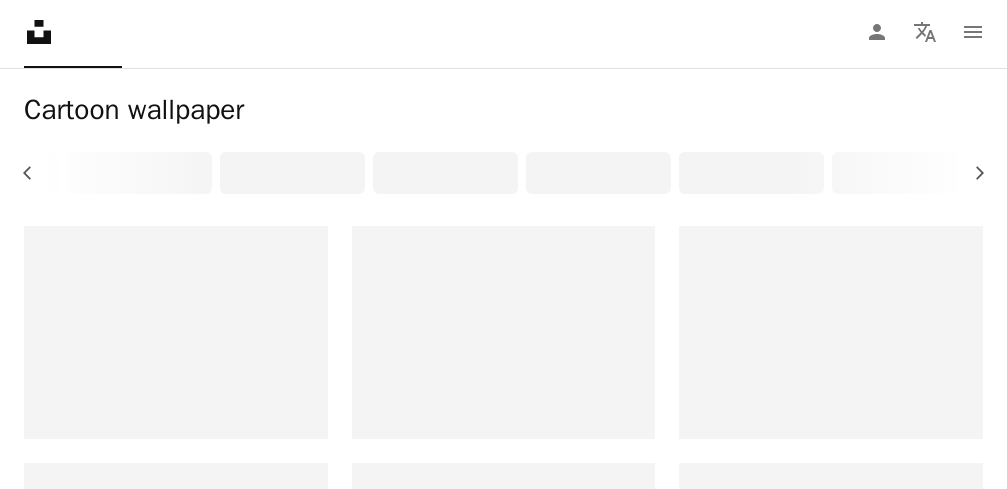 scroll, scrollTop: 0, scrollLeft: 0, axis: both 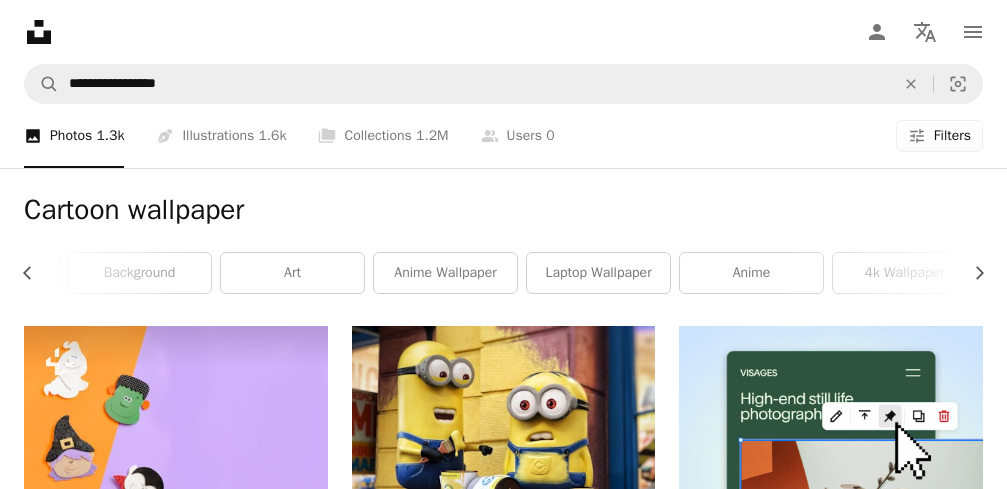 click on "Plus sign for Unsplash+ A heart A plus sign [FIRST] [LAST] For  Unsplash+ A lock   Download Plus sign for Unsplash+ A heart A plus sign [FIRST] [LAST] For  Unsplash+ A lock   Download A heart A plus sign [FIRST] [LAST] Available for hire A checkmark inside of a circle Arrow pointing down A heart A plus sign [FIRST] [LAST] Arrow pointing down A heart A plus sign [FIRST] [LAST] Arrow pointing down A heart A plus sign [FIRST] [LAST] Arrow pointing down A heart A plus sign [FIRST] [LAST] Arrow pointing down A heart A plus sign [FIRST] [LAST] Arrow pointing down A heart A plus sign [FIRST] [LAST] Available for hire A checkmark inside of a circle Arrow pointing down Plus sign for Unsplash+ A heart A plus sign Getty Images For  Unsplash+ A lock   Download Plus sign for Unsplash+ A heart A plus sign [FIRST] [LAST] For  Unsplash+ A lock   Download A heart A plus sign [FIRST] [LAST] Available for hire A checkmark inside of a circle Arrow pointing down A heart A plus sign CHUTTERSNAP Available for hire A checkmark inside of a circle Arrow pointing down Build your website your way. A heart" at bounding box center [503, 1623] 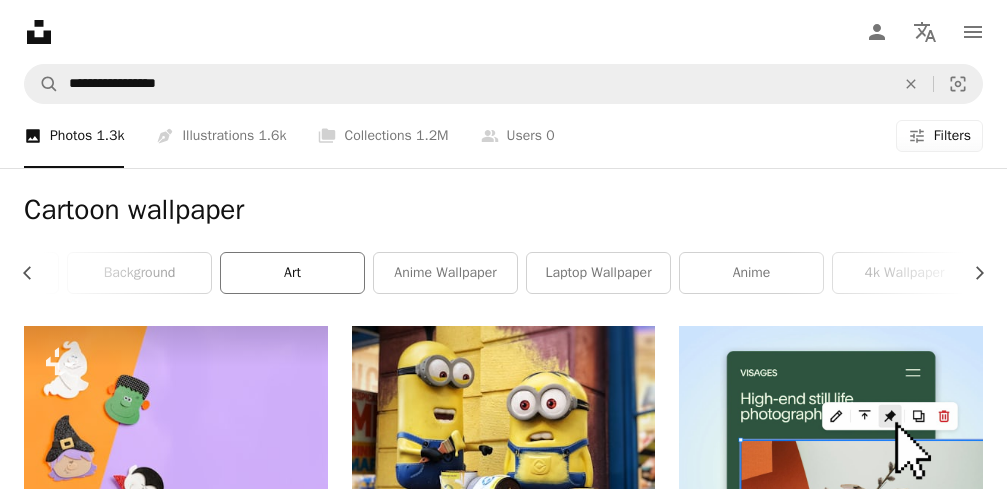 click on "art" at bounding box center [292, 273] 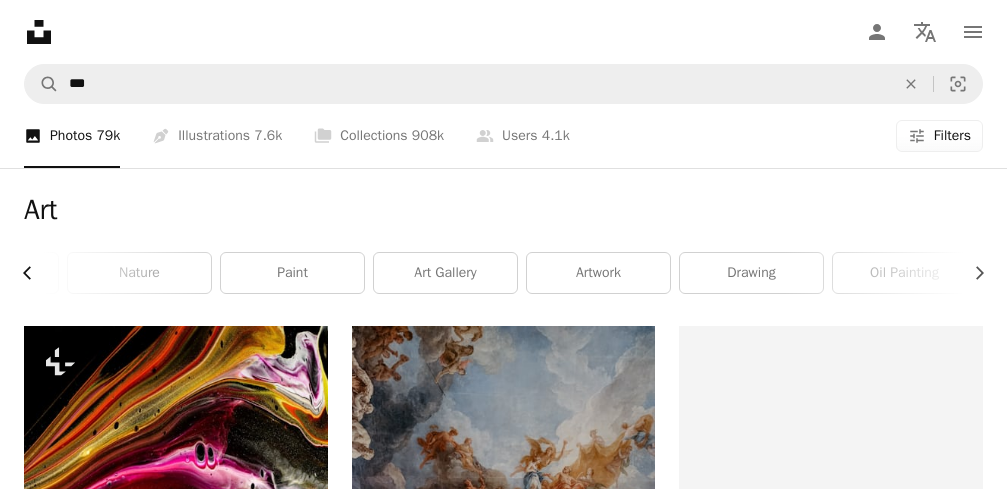drag, startPoint x: 12, startPoint y: 270, endPoint x: 31, endPoint y: 269, distance: 19.026299 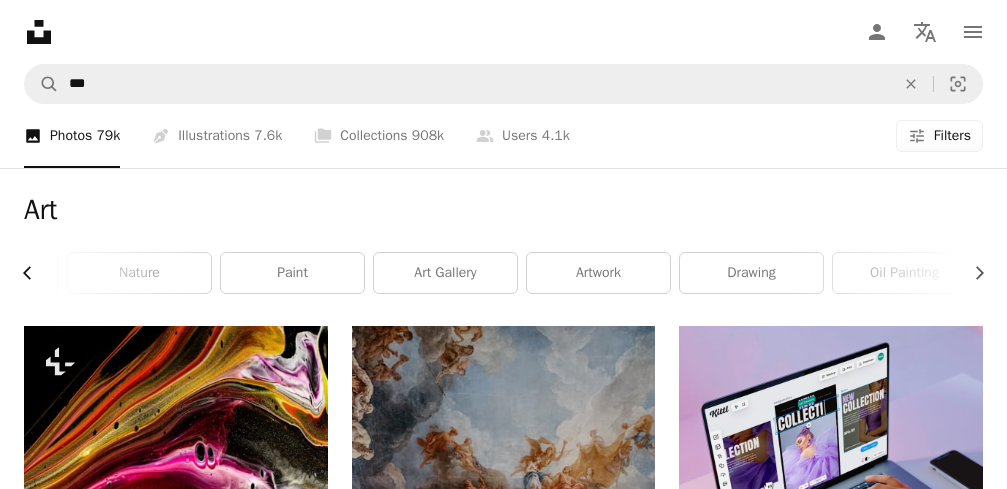 click on "Chevron left" 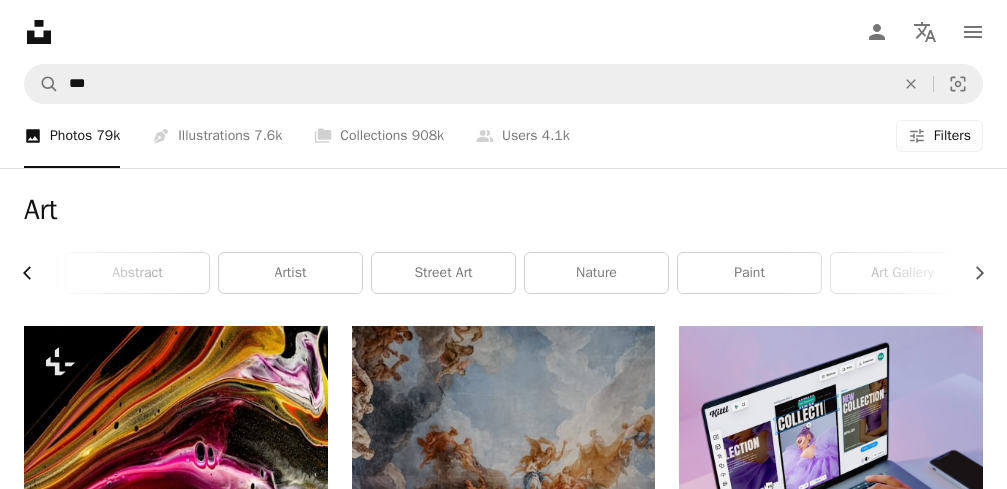 scroll, scrollTop: 0, scrollLeft: 0, axis: both 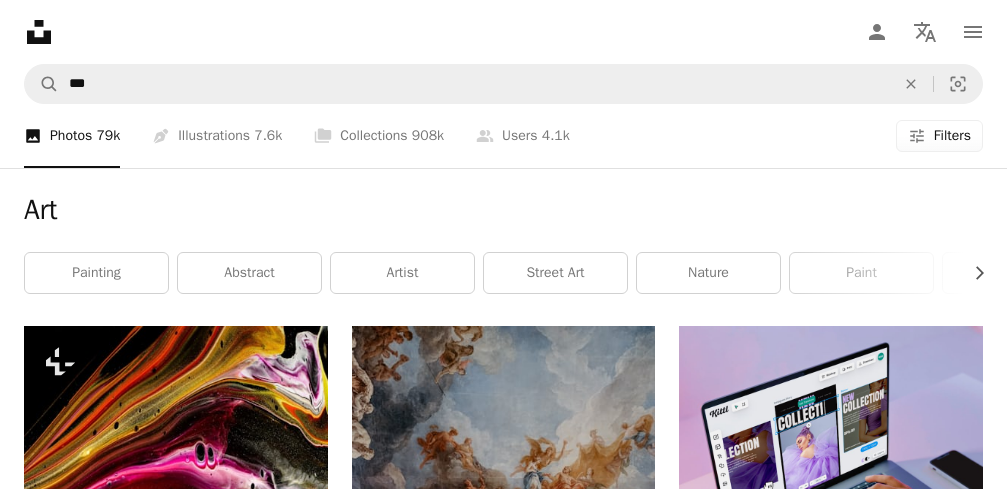 click on "Art Chevron right painting abstract artist street art nature paint art gallery artwork drawing oil painting art wallpaper modern art" at bounding box center (503, 247) 